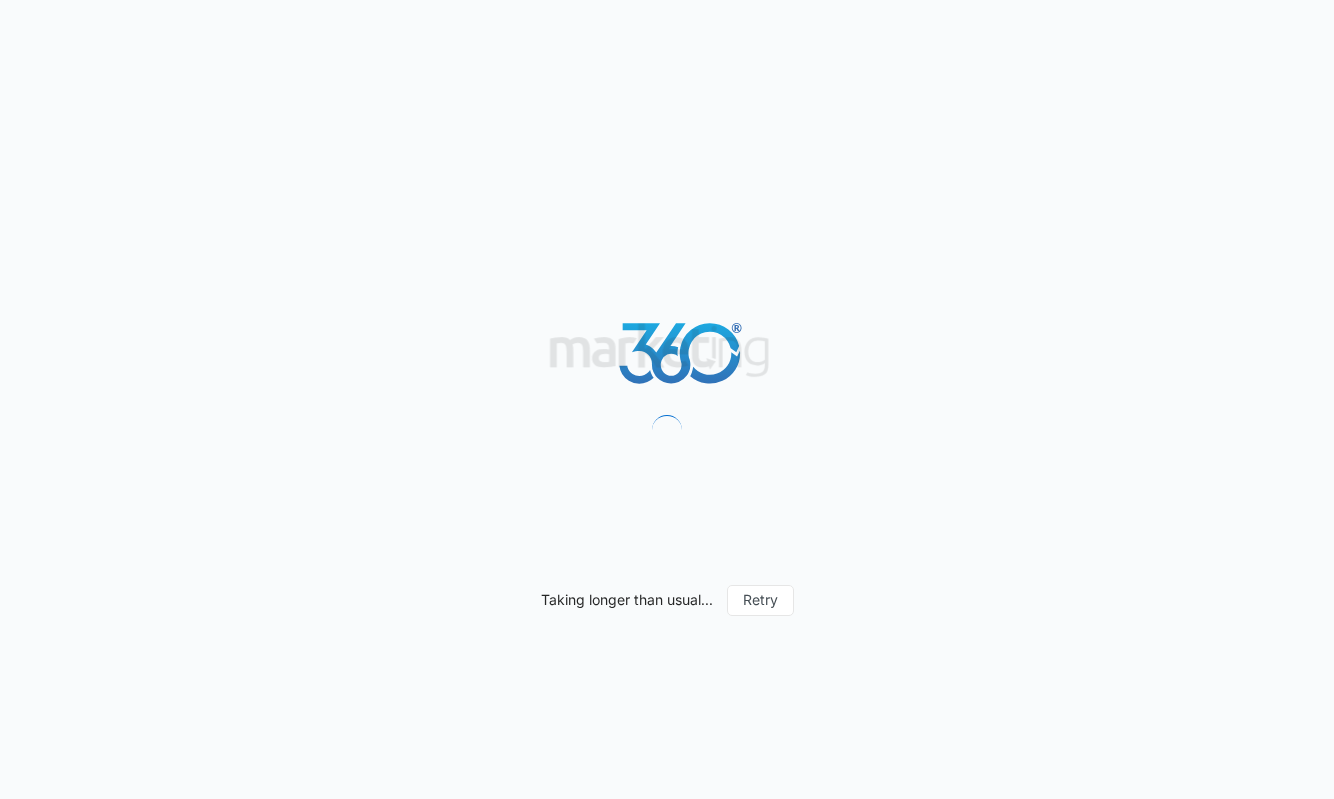scroll, scrollTop: 0, scrollLeft: 0, axis: both 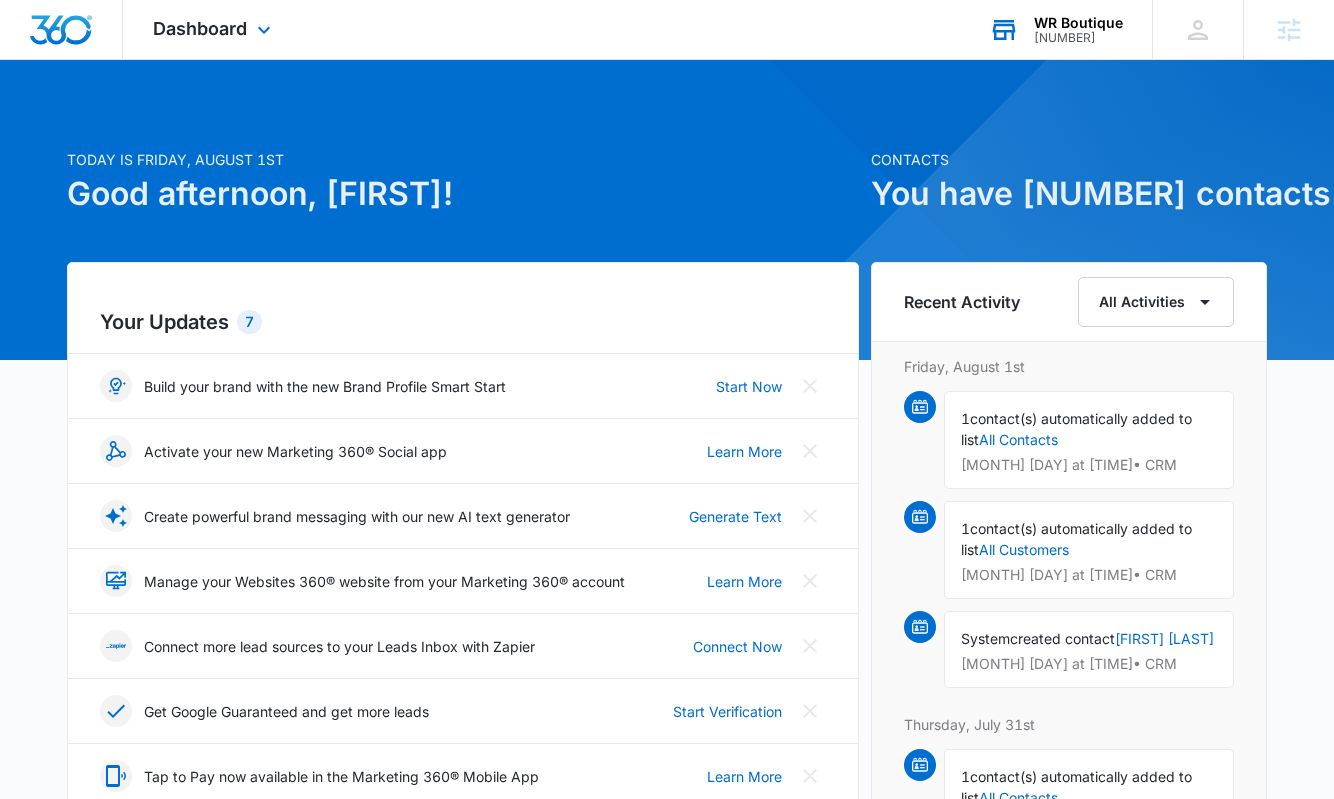 click on "WR Boutique M333781 Your Accounts View All" at bounding box center [1055, 29] 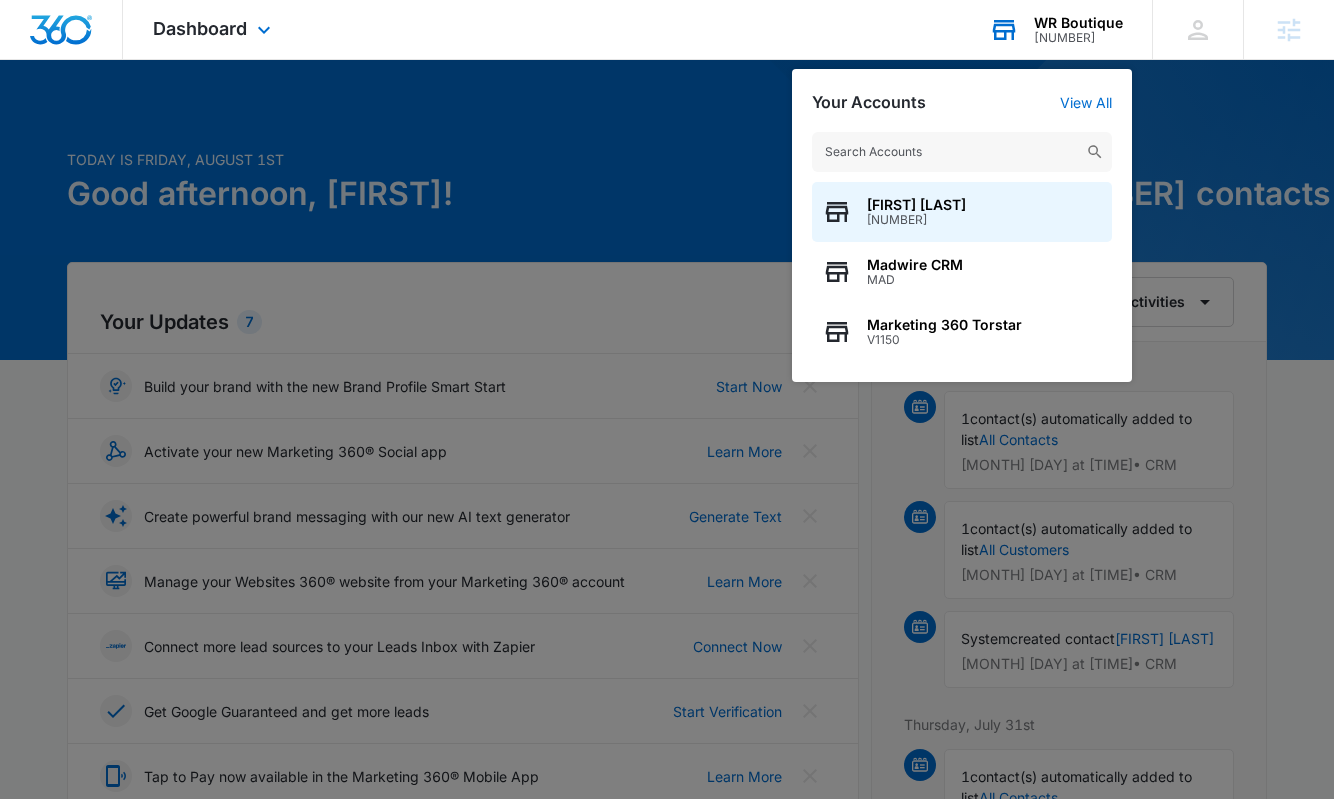 click at bounding box center [962, 152] 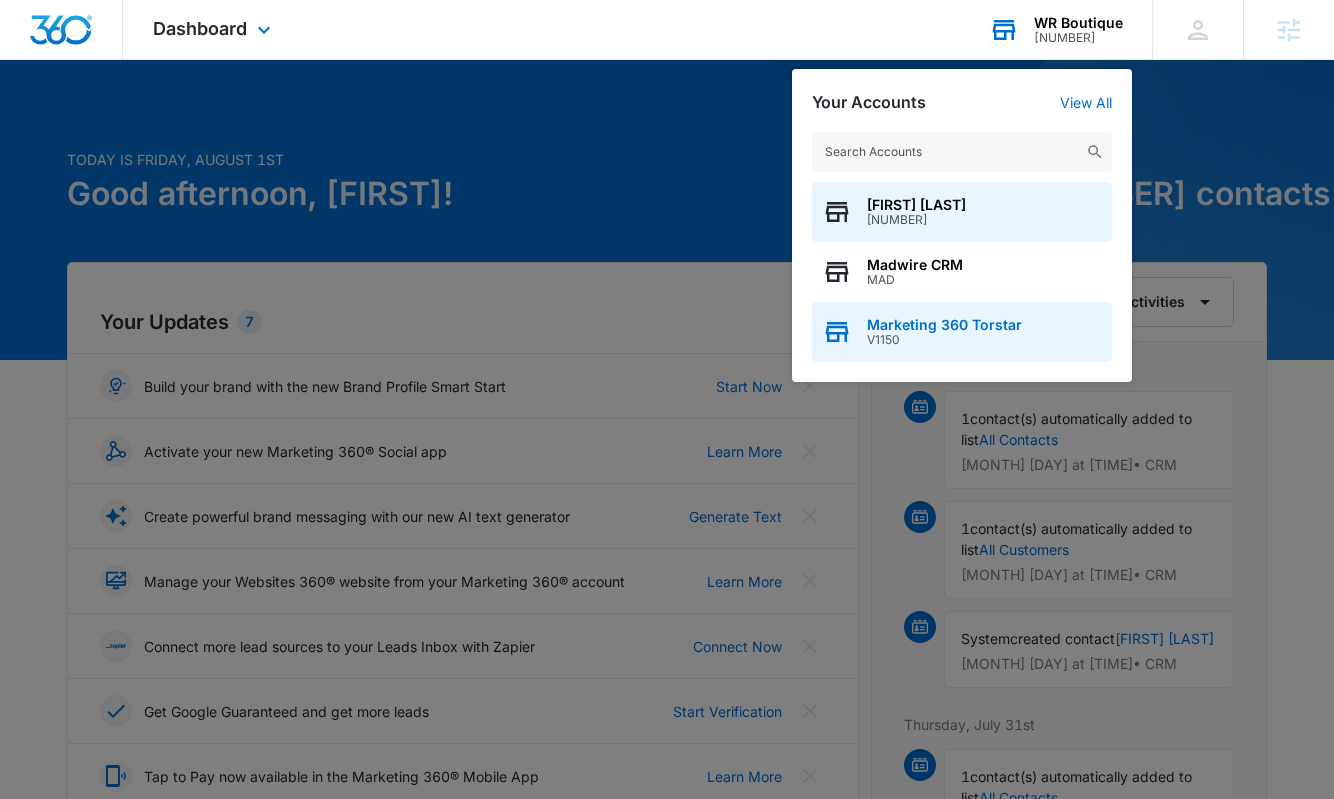 type on "M28912" 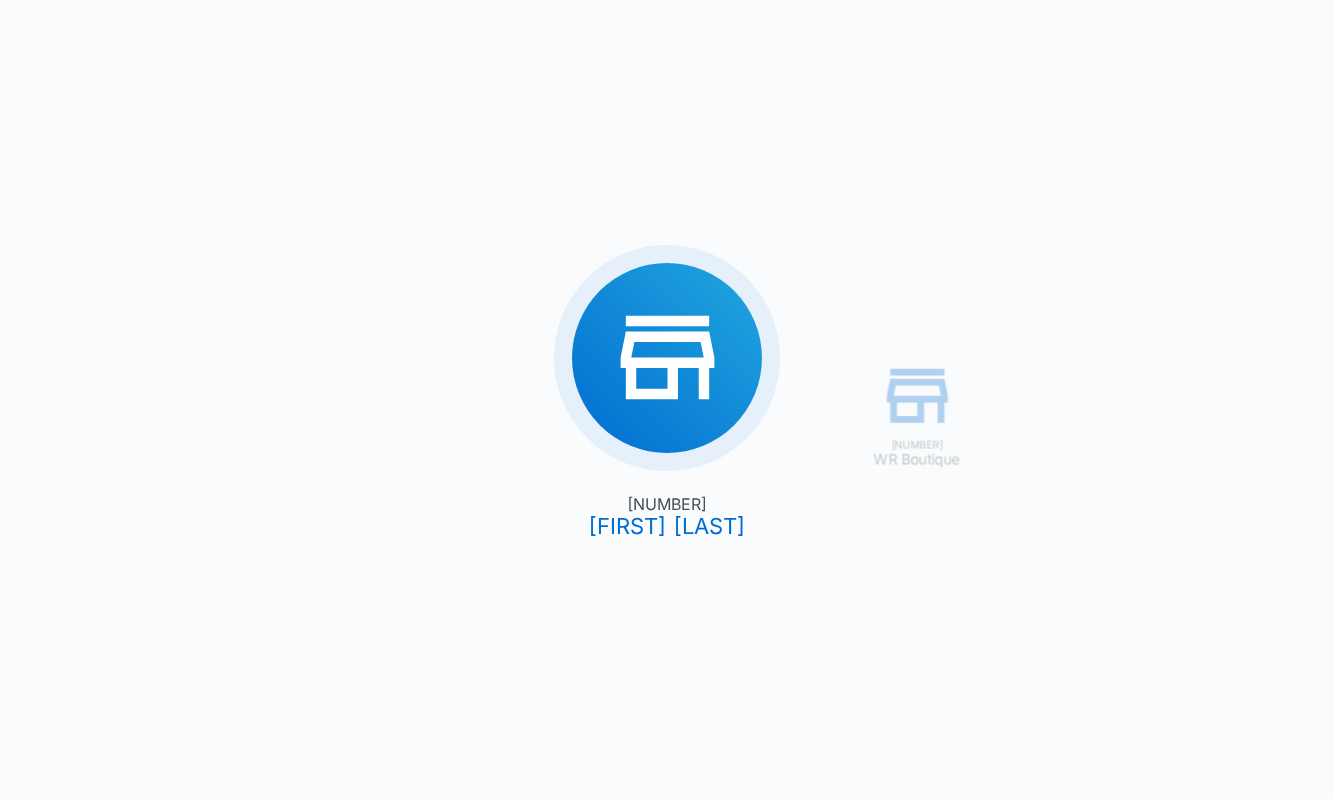 click on "M333781 WR Boutique M329855 Lauren Moss" at bounding box center [667, 399] 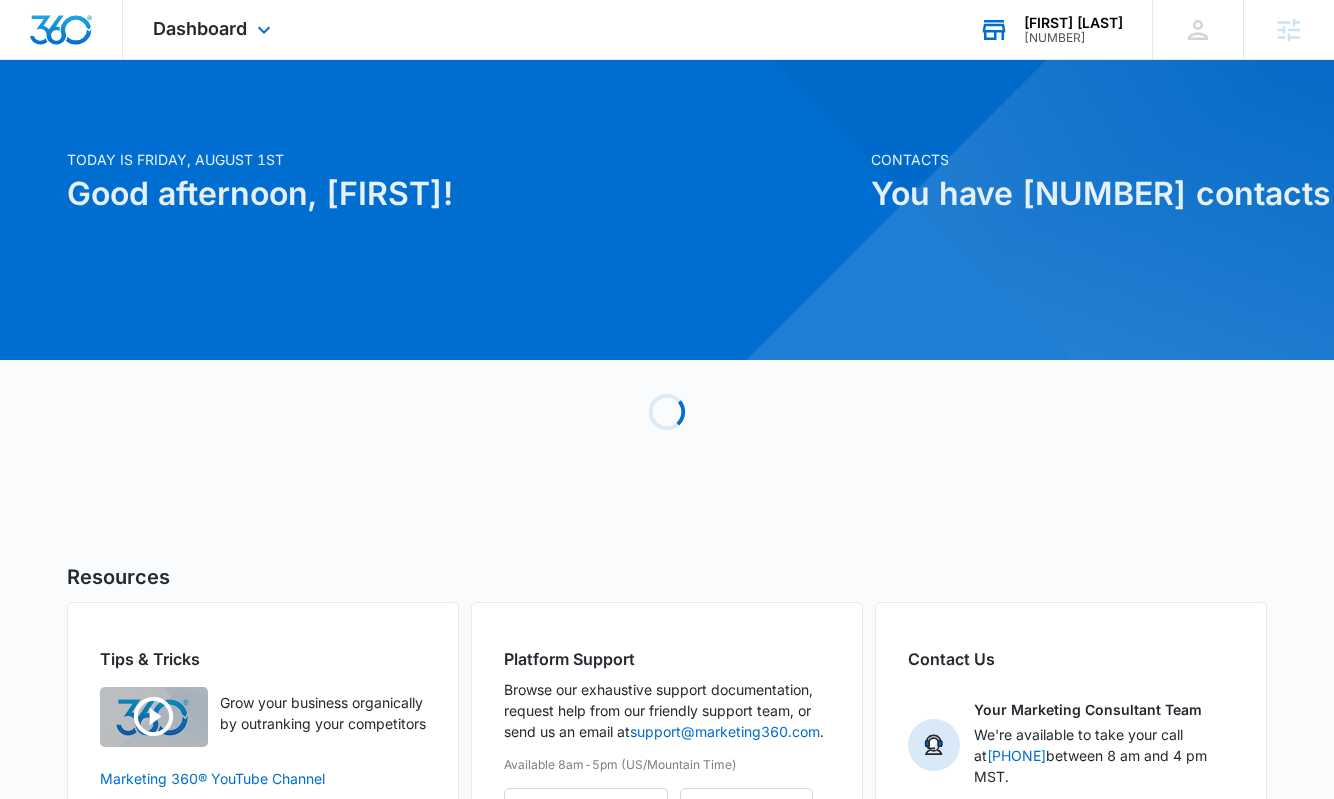 click on "Lauren Moss" at bounding box center [1073, 23] 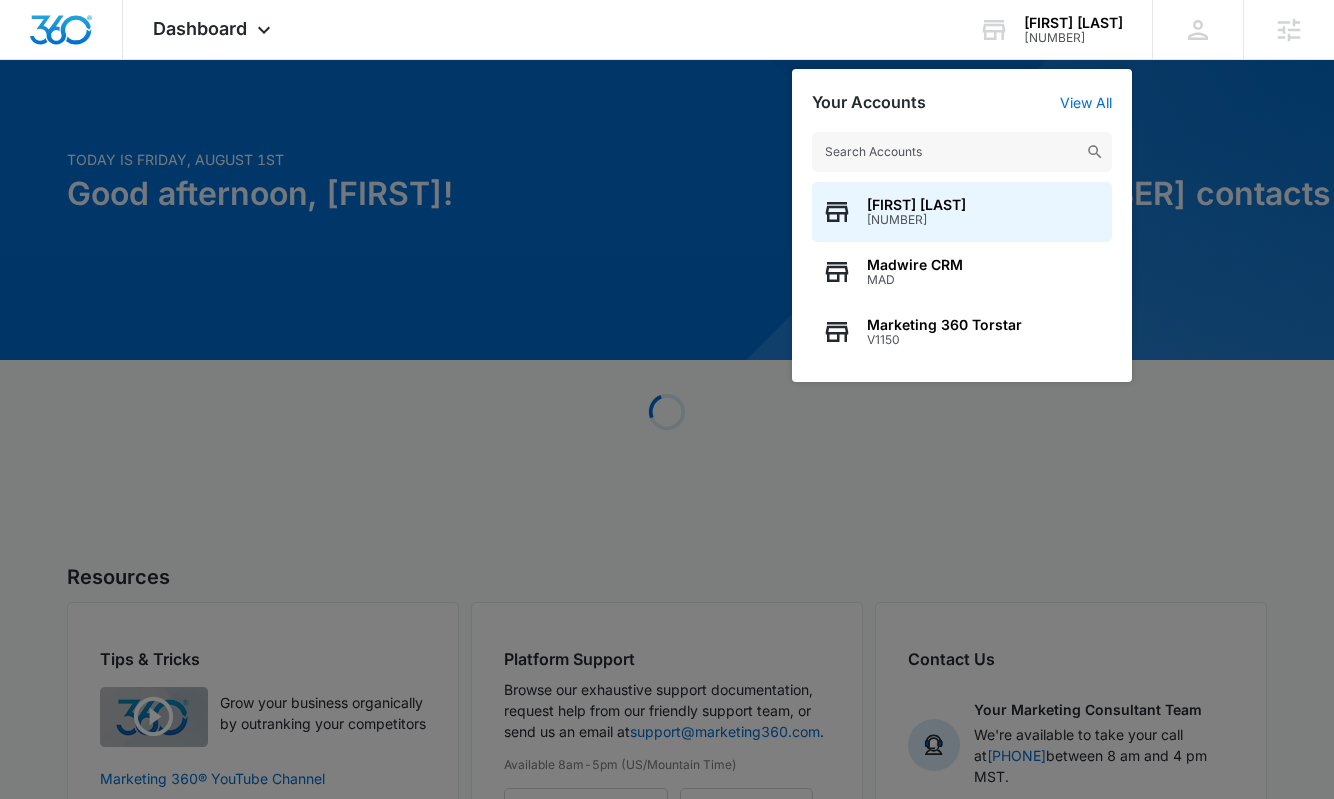 click at bounding box center (962, 152) 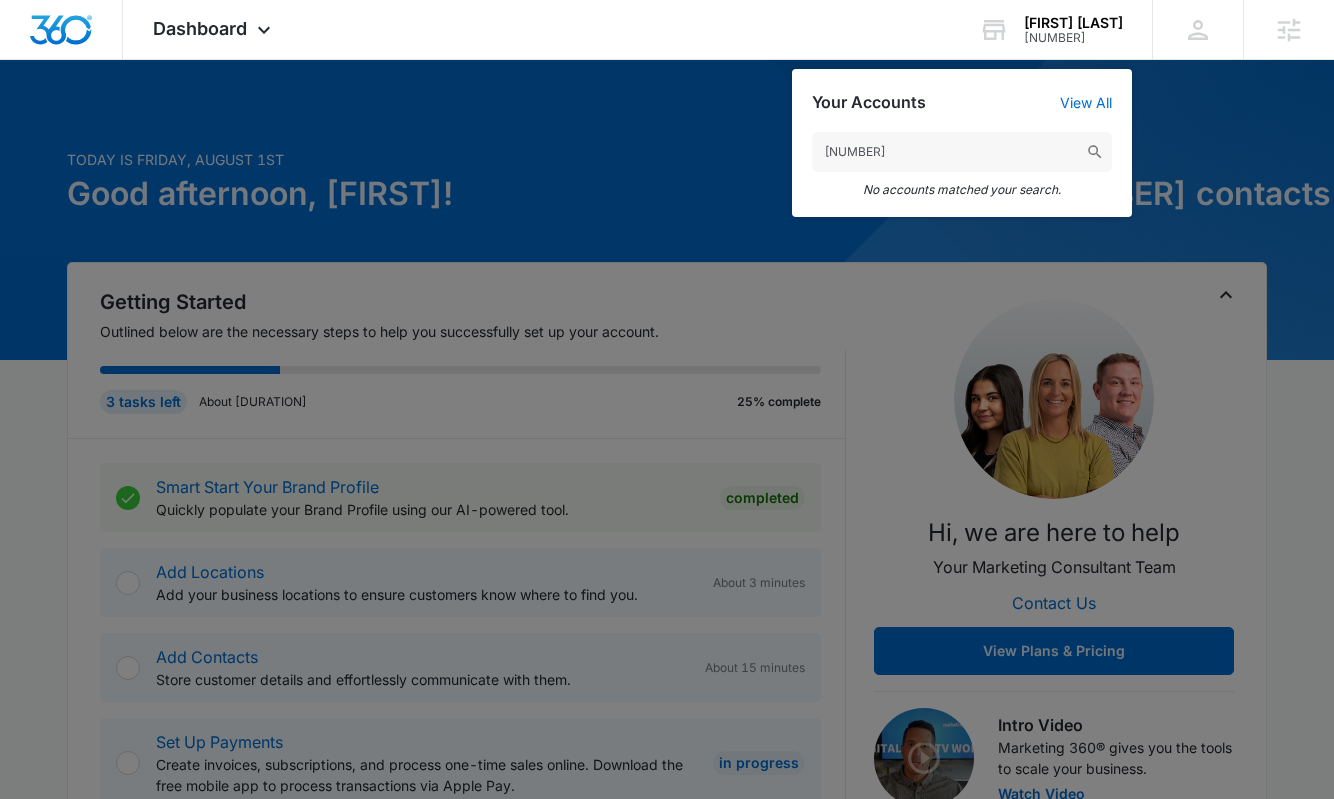 type on "M" 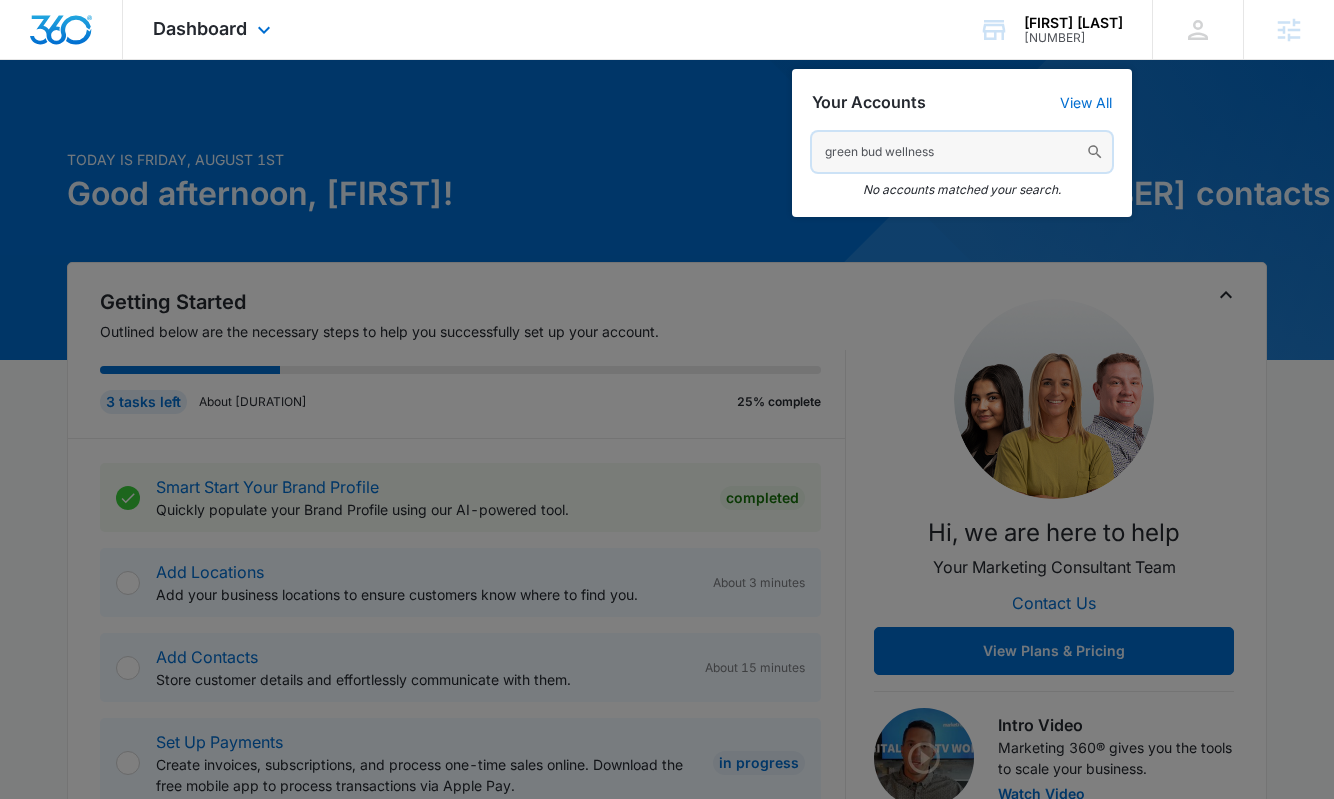 type on "green bud wellness" 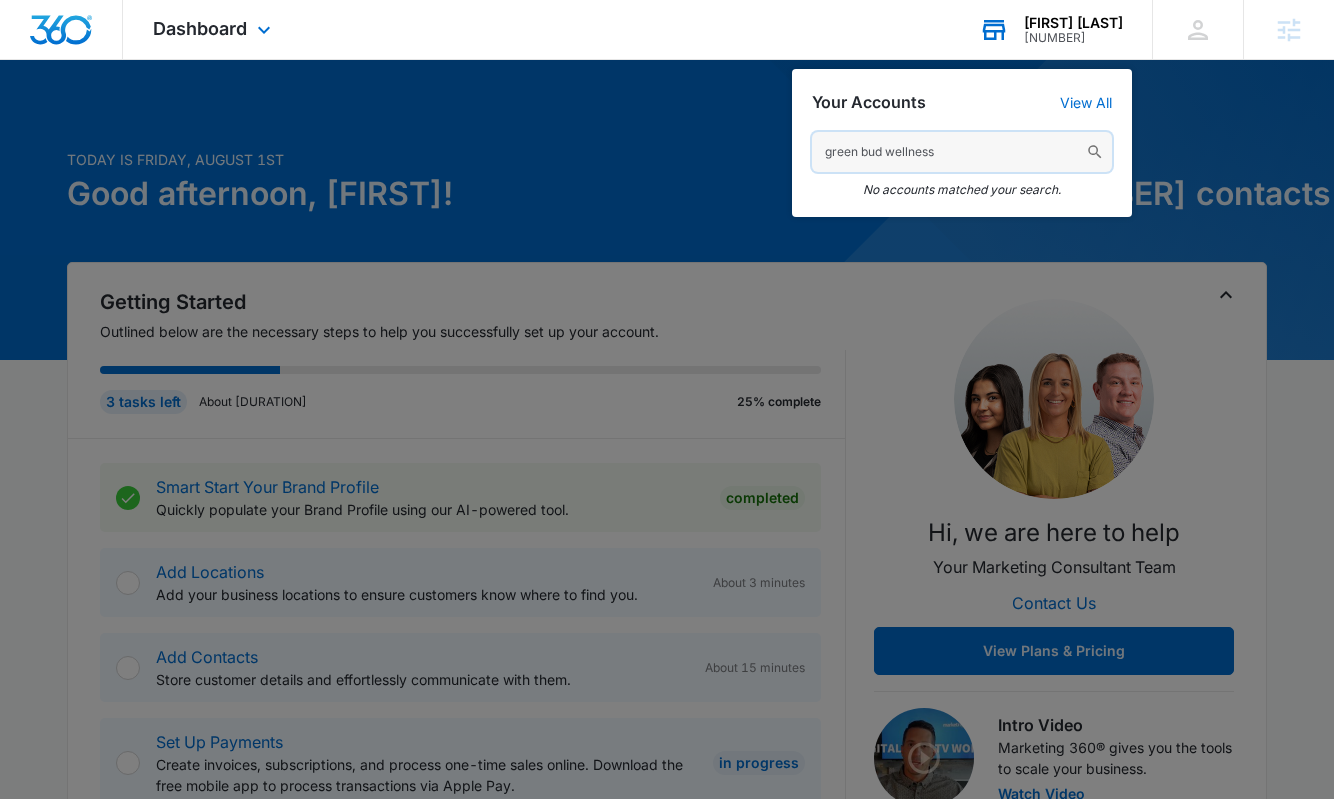 click on "green bud wellness" at bounding box center [962, 152] 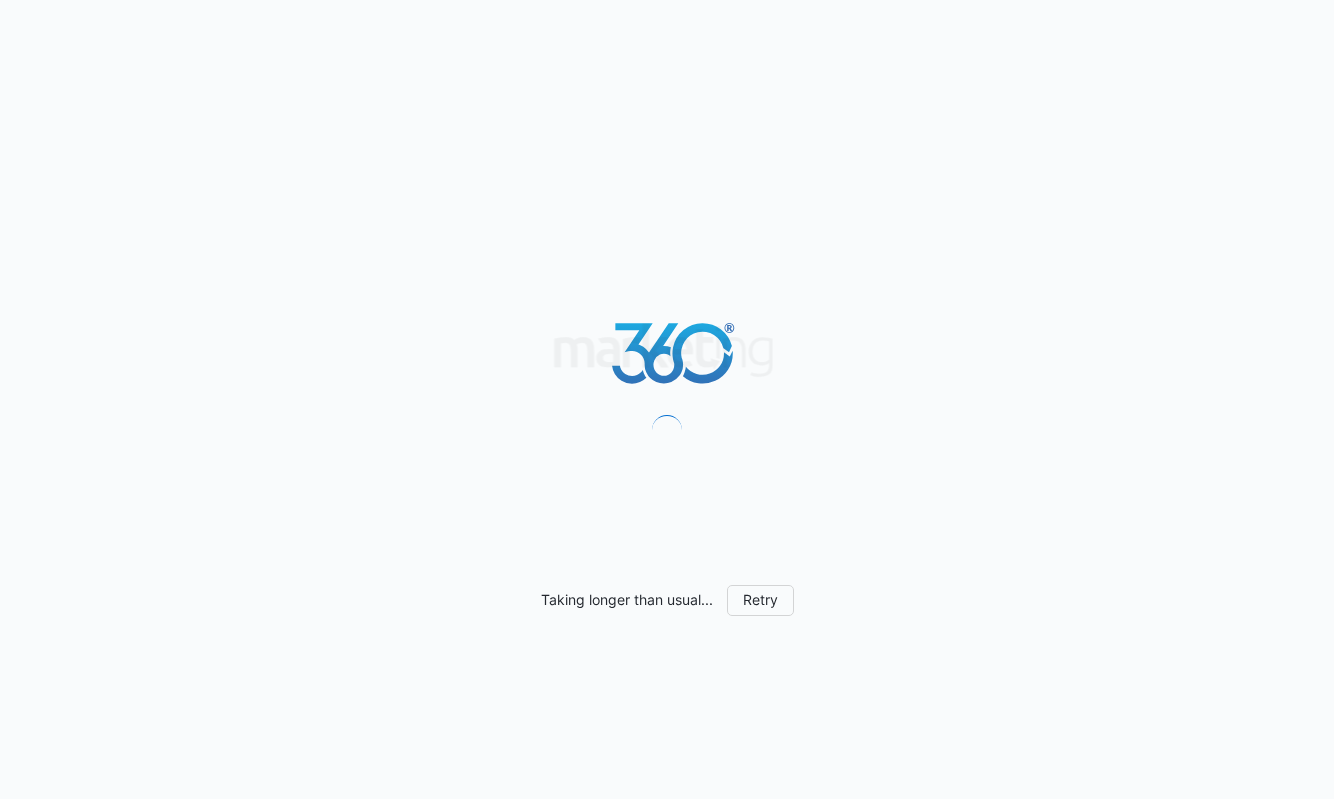scroll, scrollTop: 0, scrollLeft: 0, axis: both 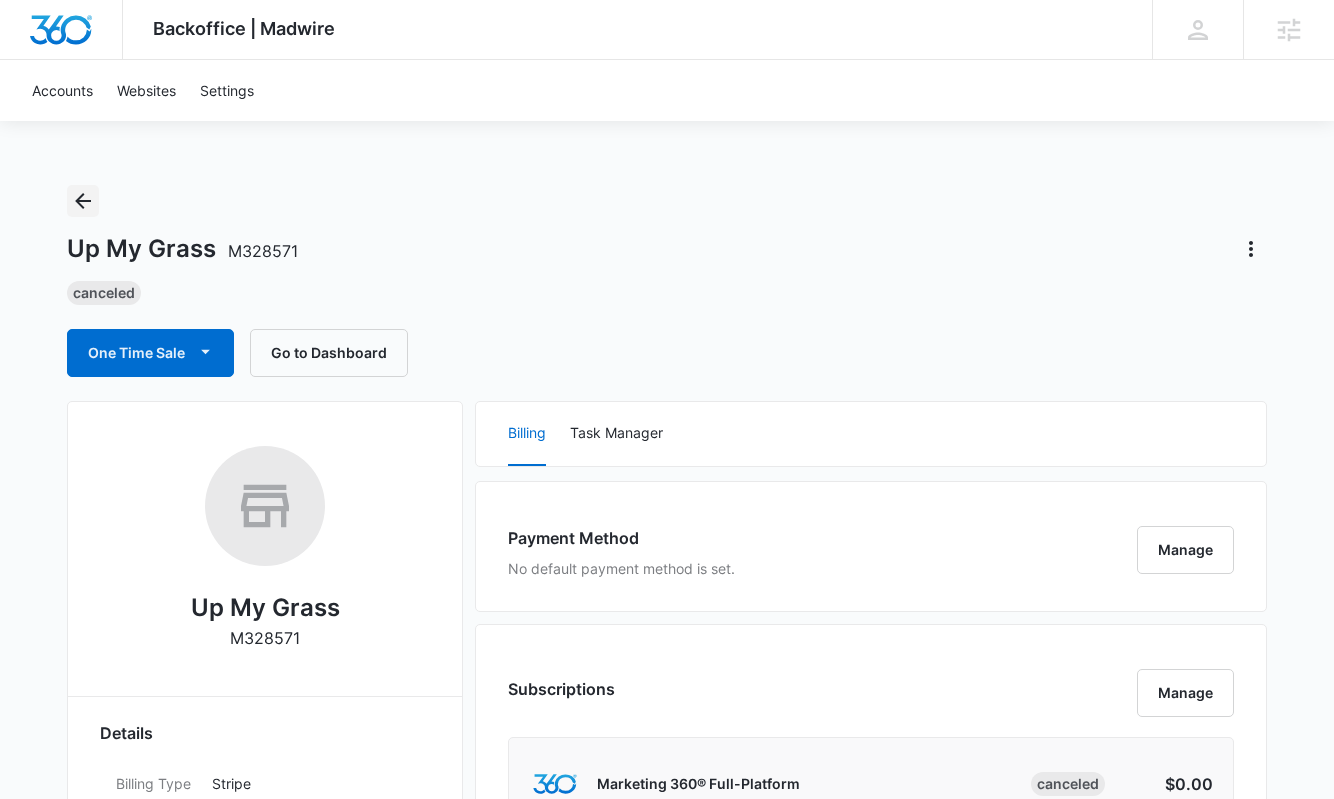 click 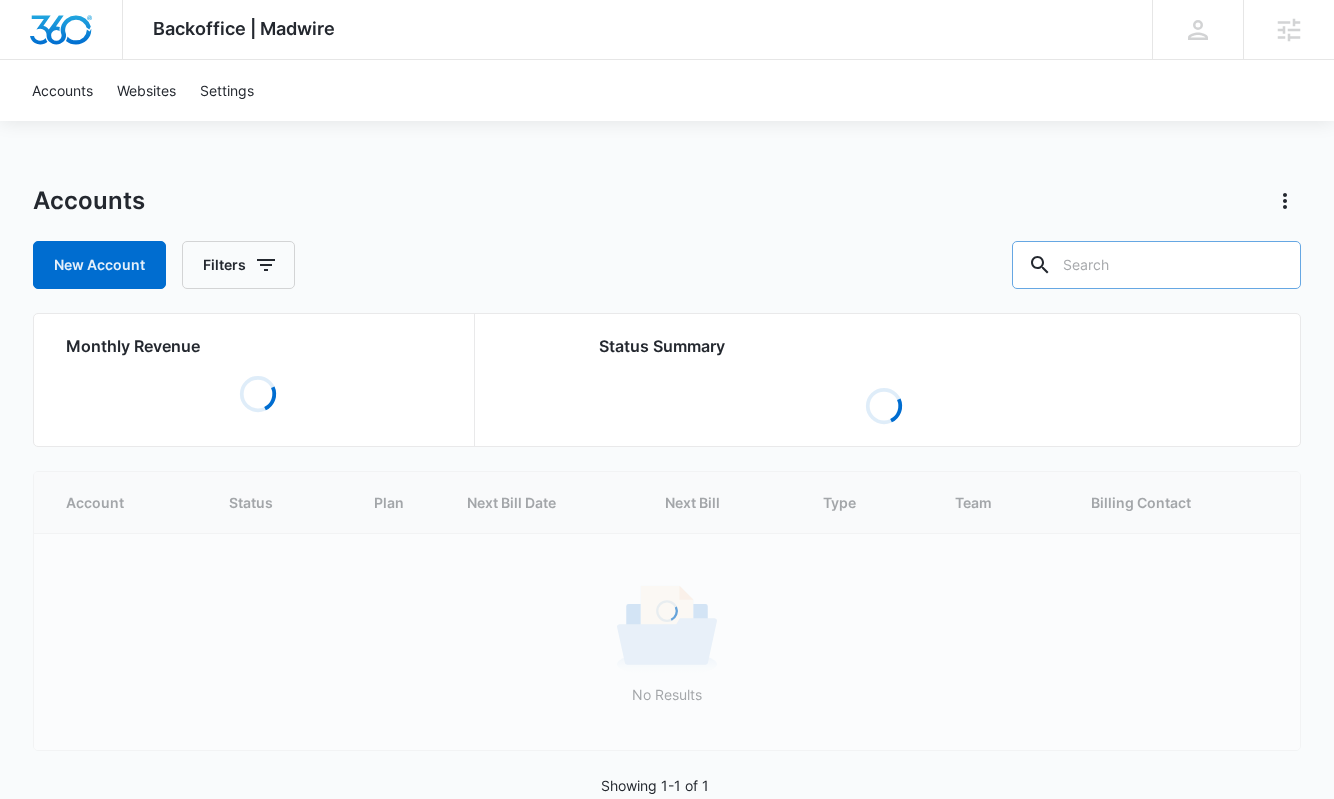 click at bounding box center (1156, 265) 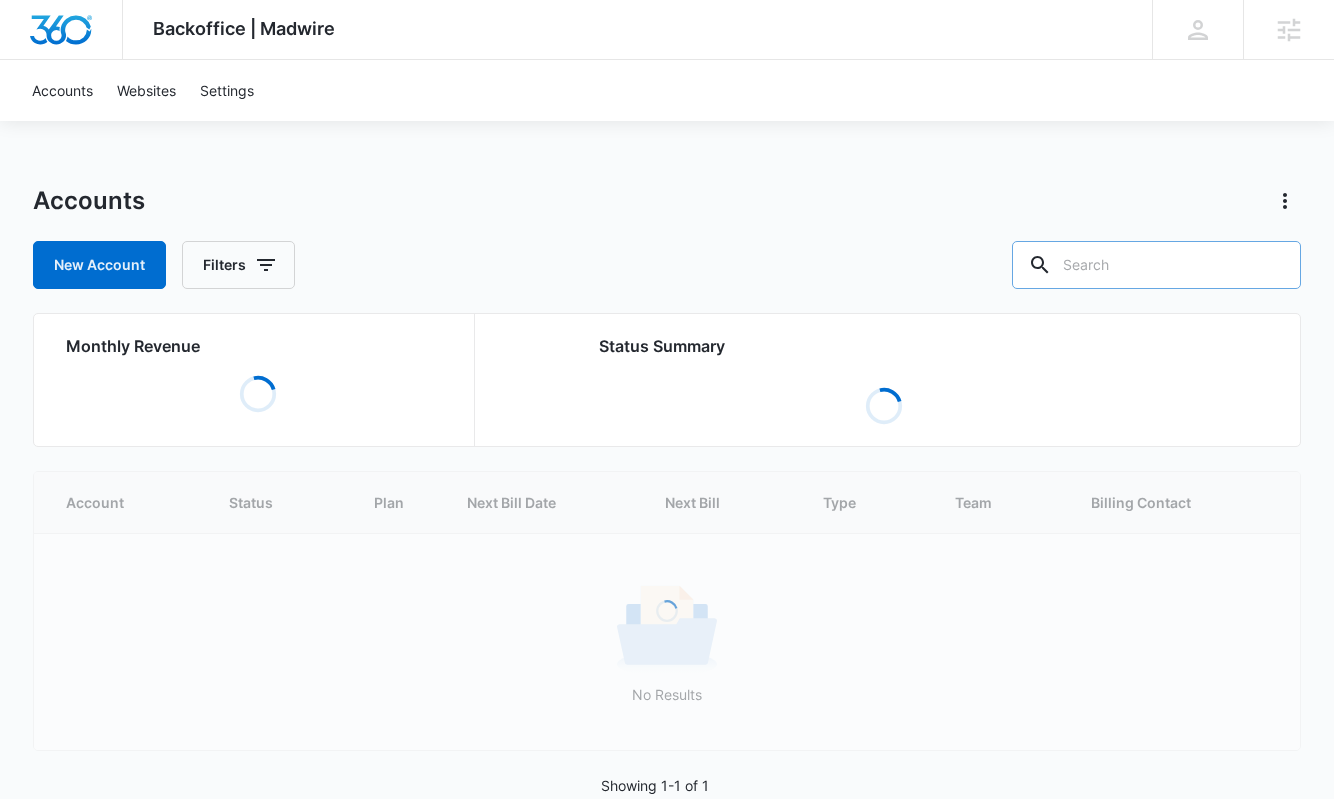 paste on "M28912" 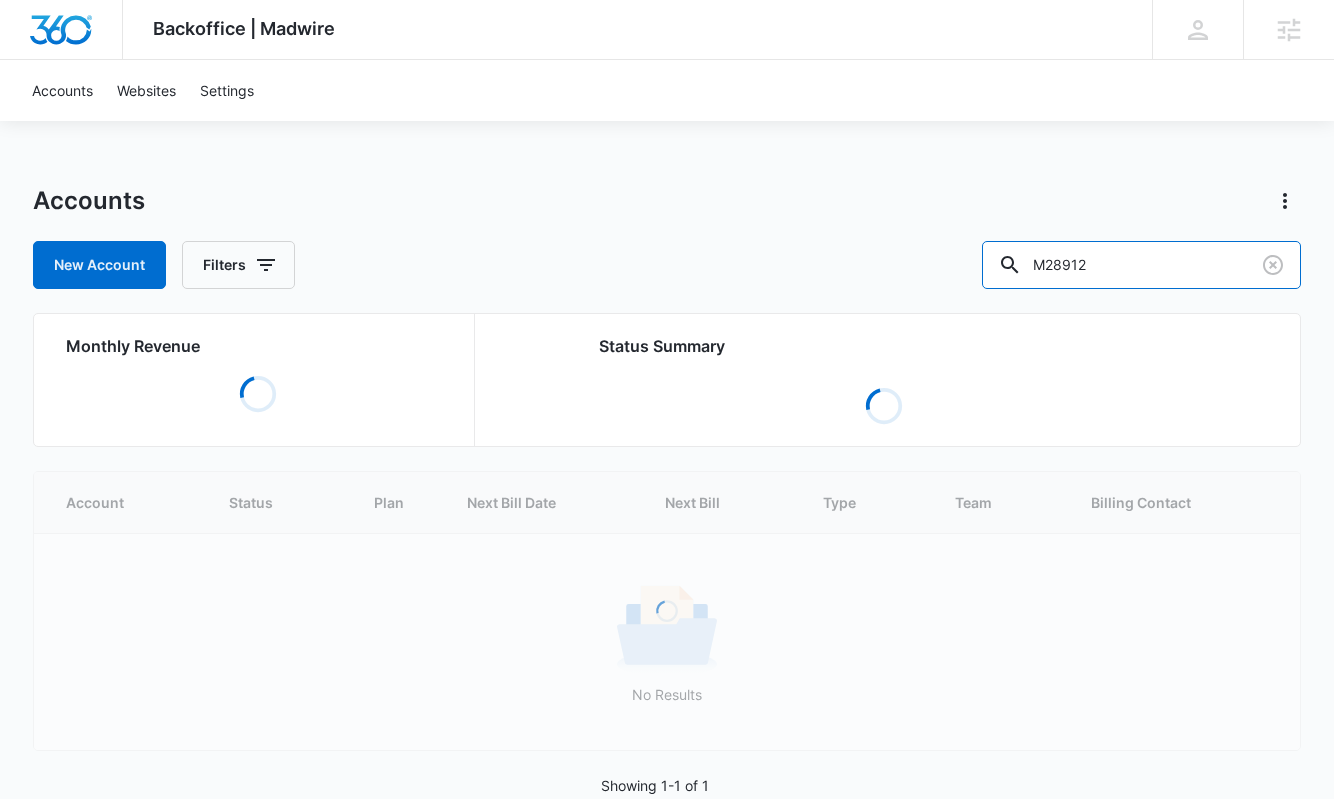 type on "M28912" 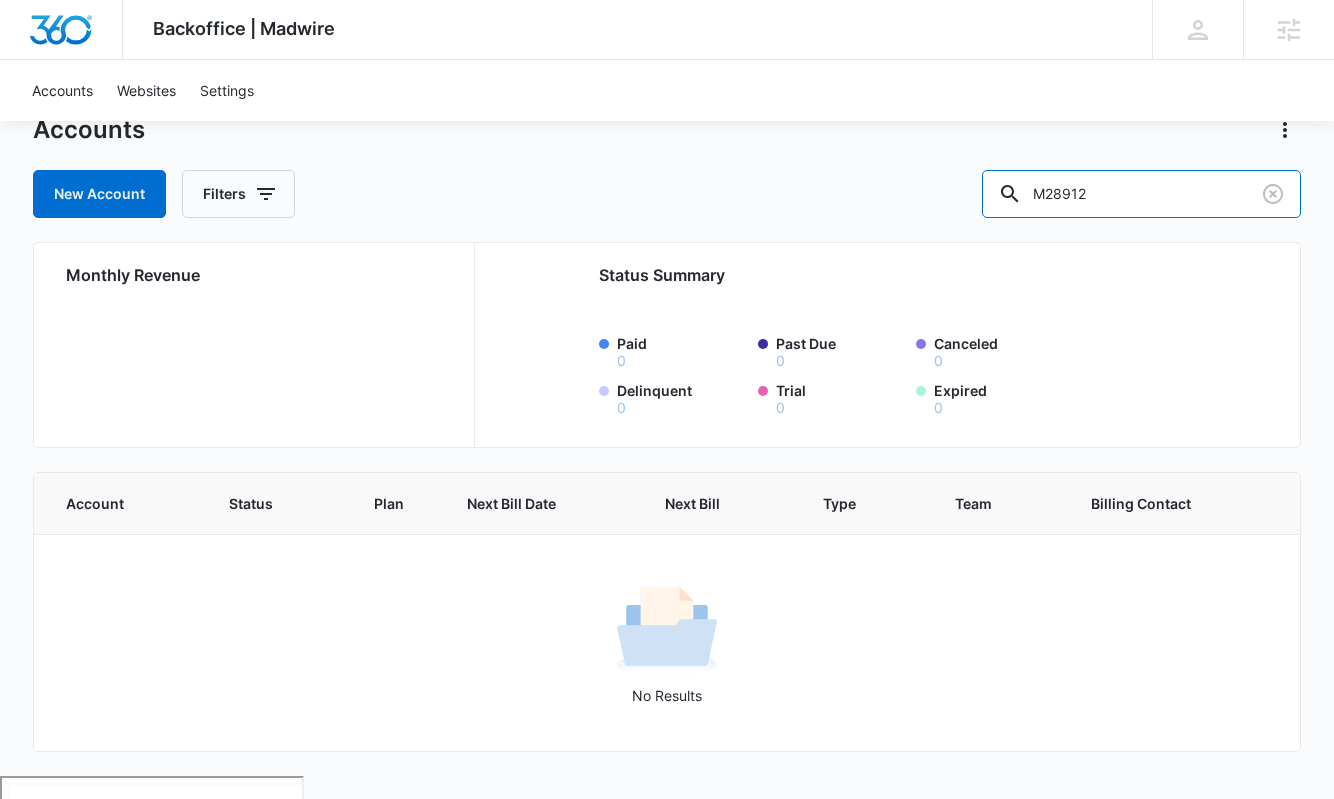 scroll, scrollTop: 48, scrollLeft: 0, axis: vertical 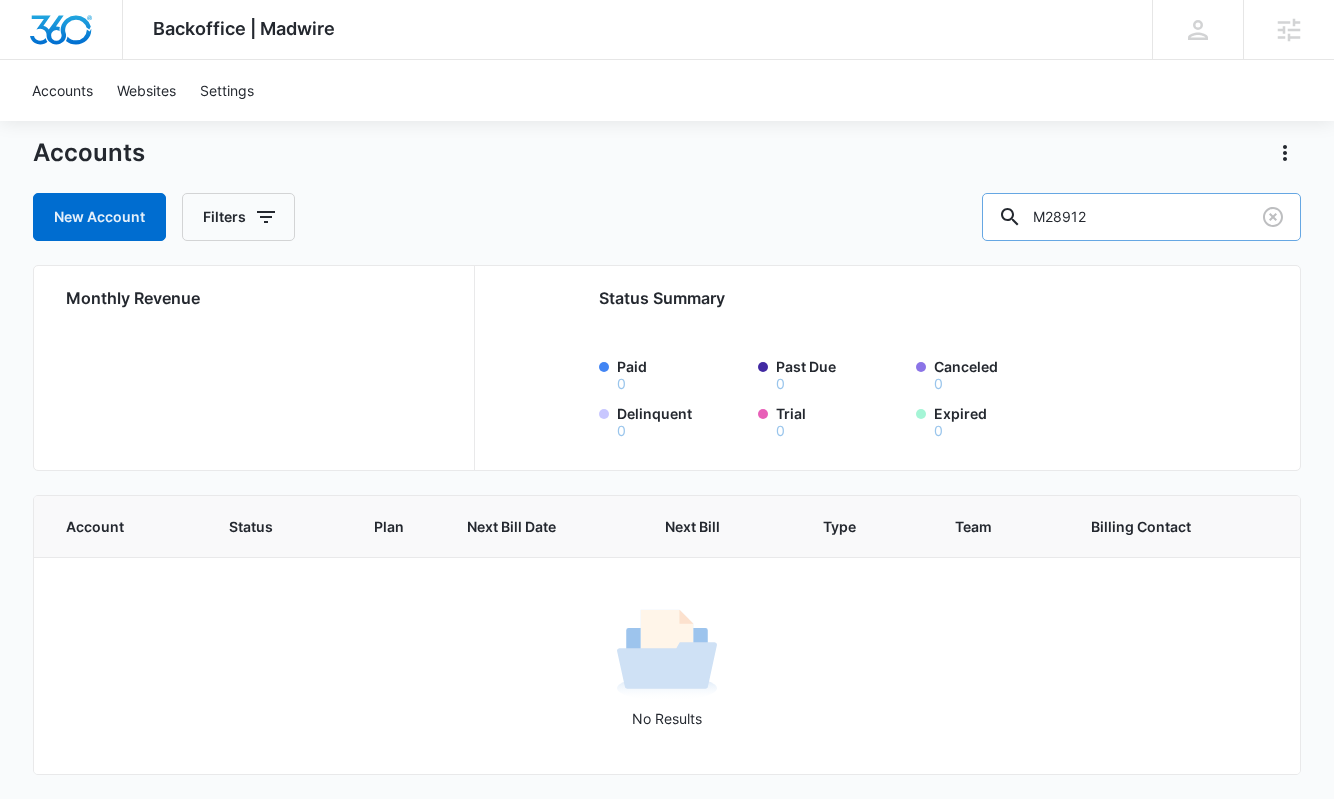 click on "M28912" at bounding box center [1141, 217] 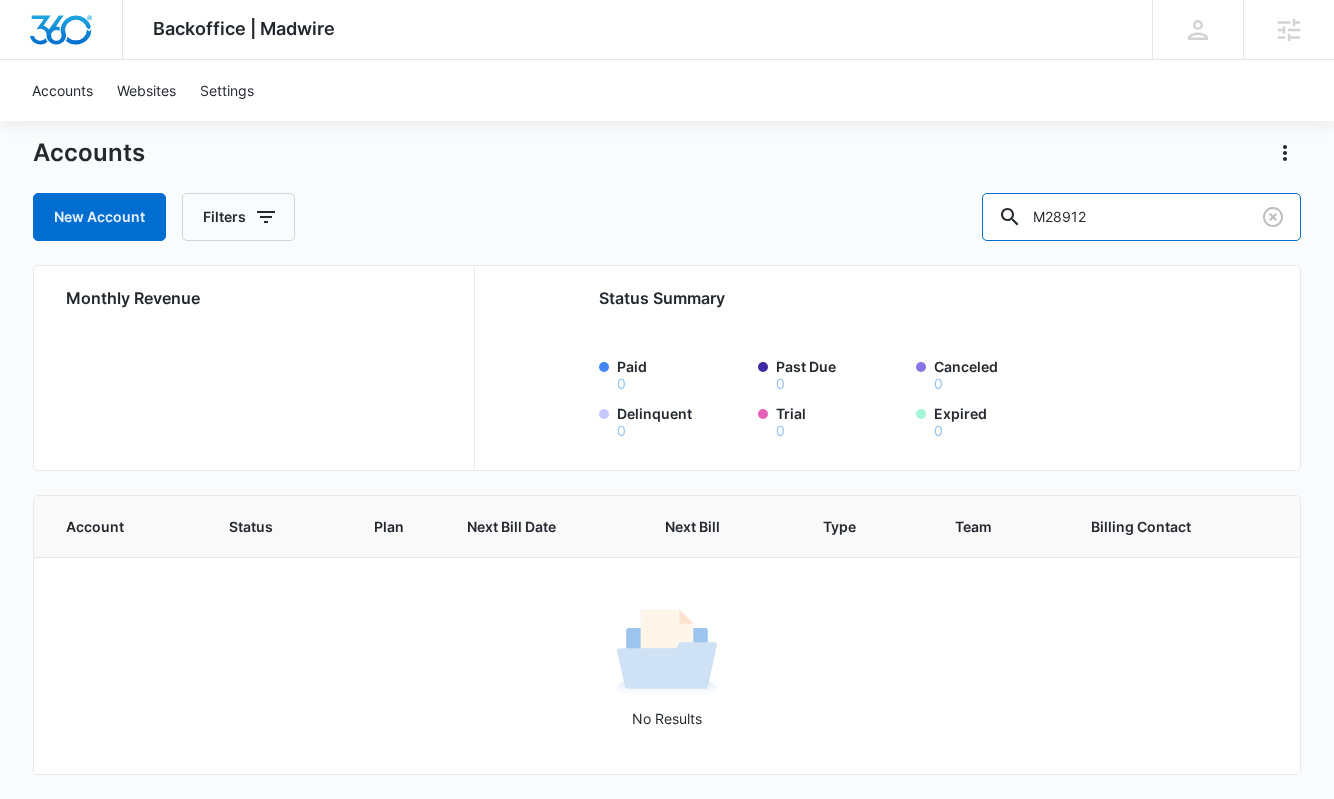 drag, startPoint x: 1206, startPoint y: 217, endPoint x: 935, endPoint y: 189, distance: 272.44266 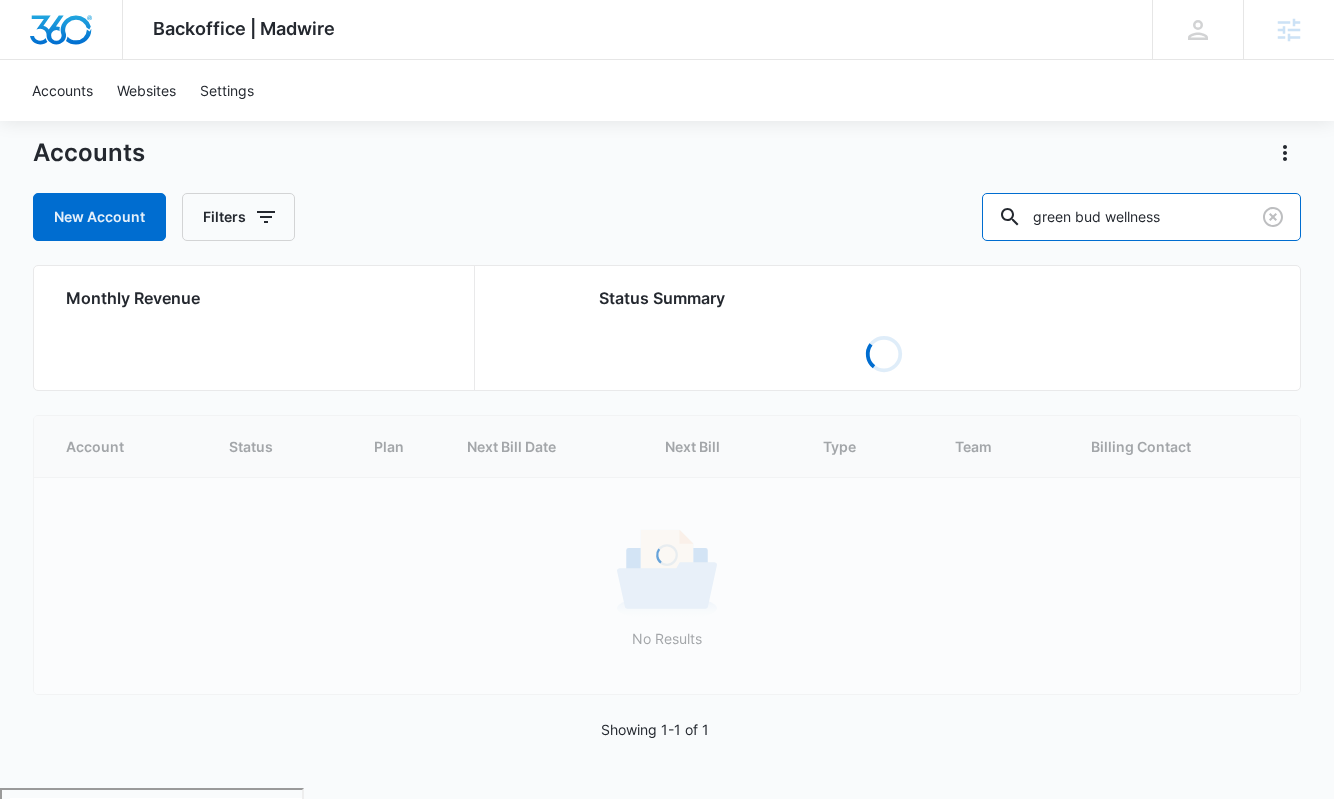 scroll, scrollTop: 0, scrollLeft: 0, axis: both 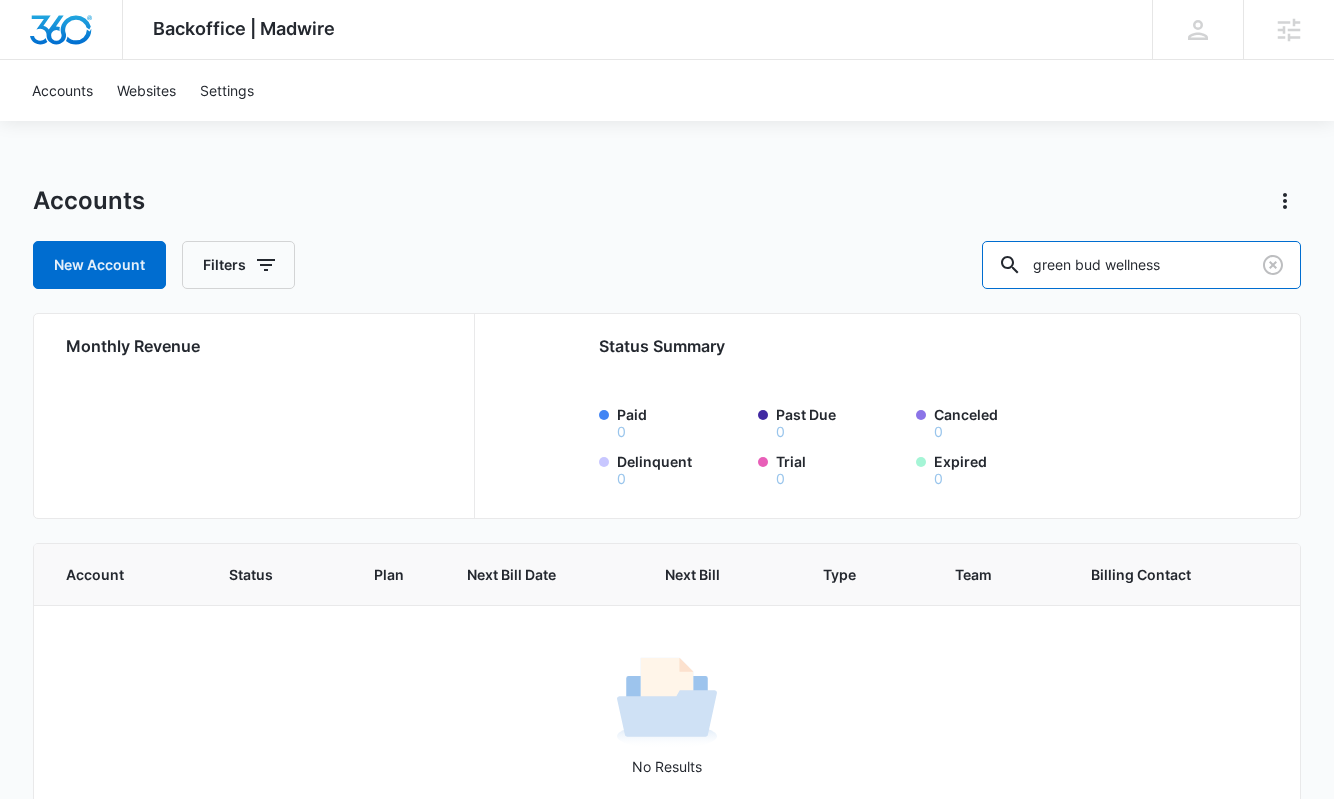 drag, startPoint x: 1222, startPoint y: 260, endPoint x: 945, endPoint y: 244, distance: 277.4617 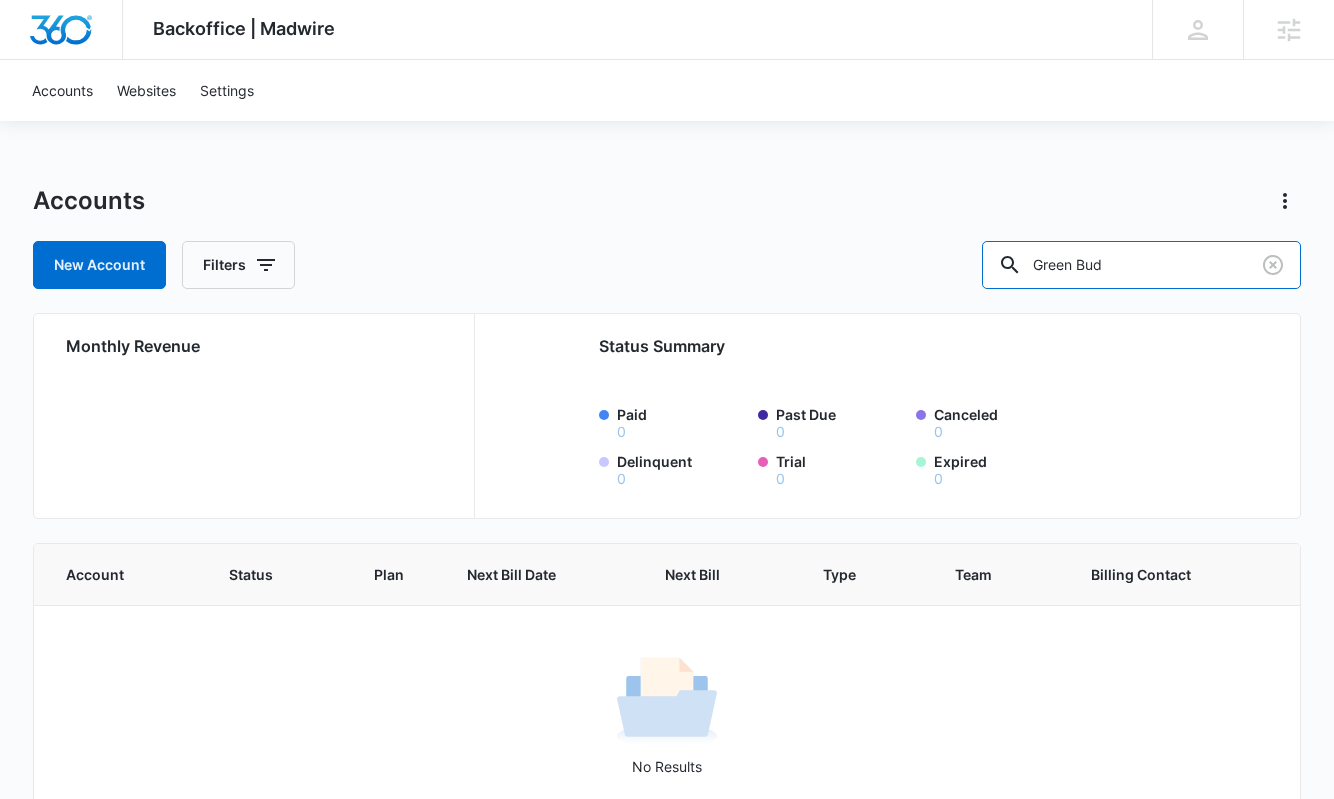 type on "Green Bud" 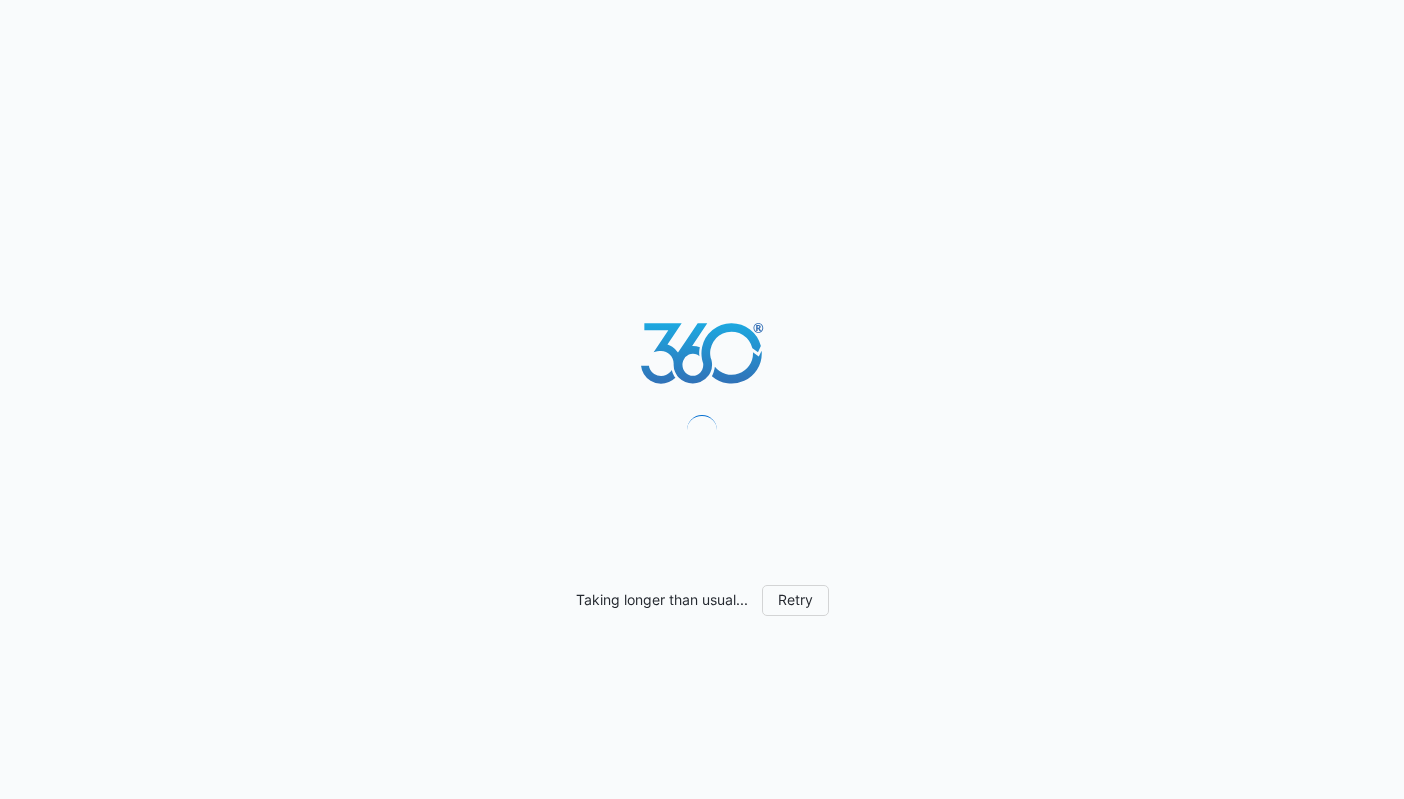 scroll, scrollTop: 0, scrollLeft: 0, axis: both 